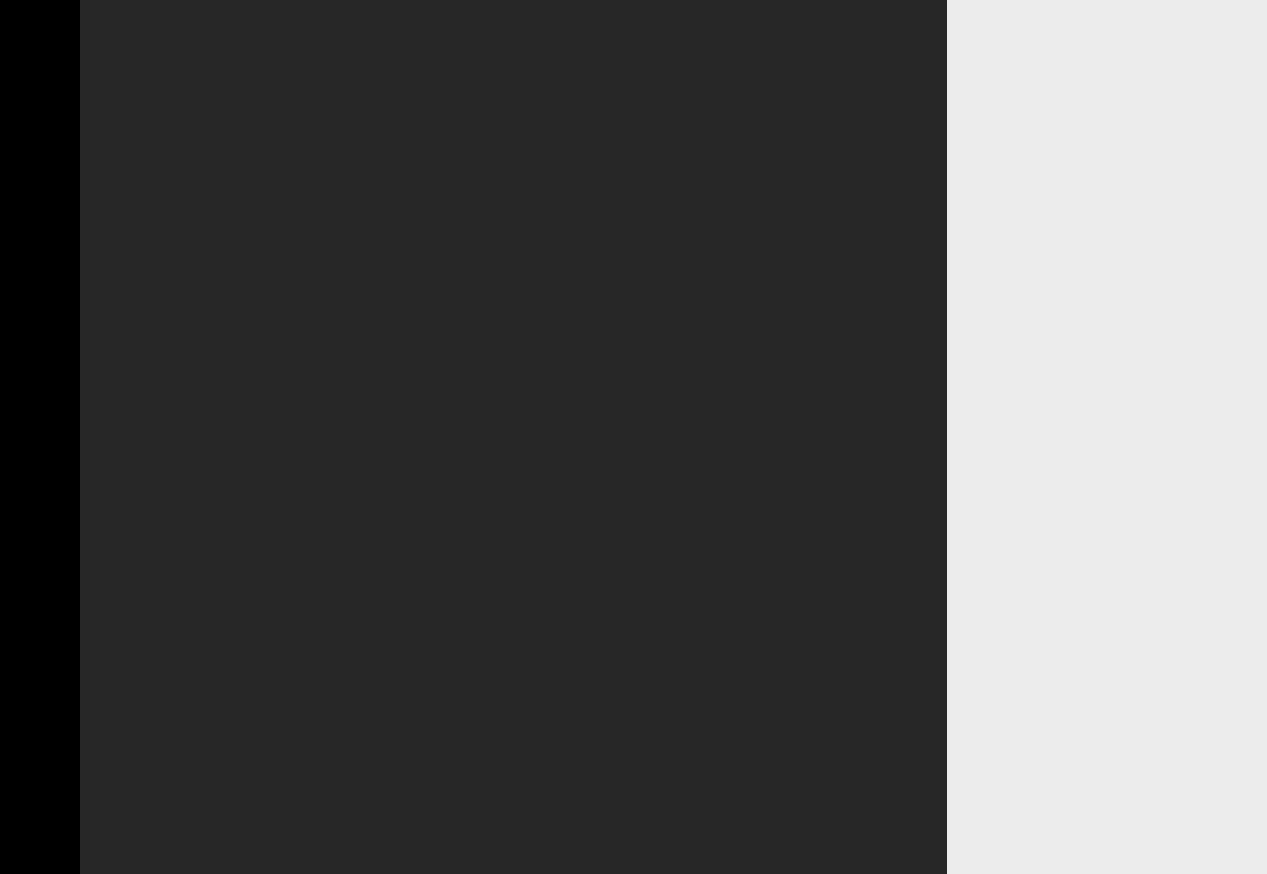 scroll, scrollTop: 0, scrollLeft: 0, axis: both 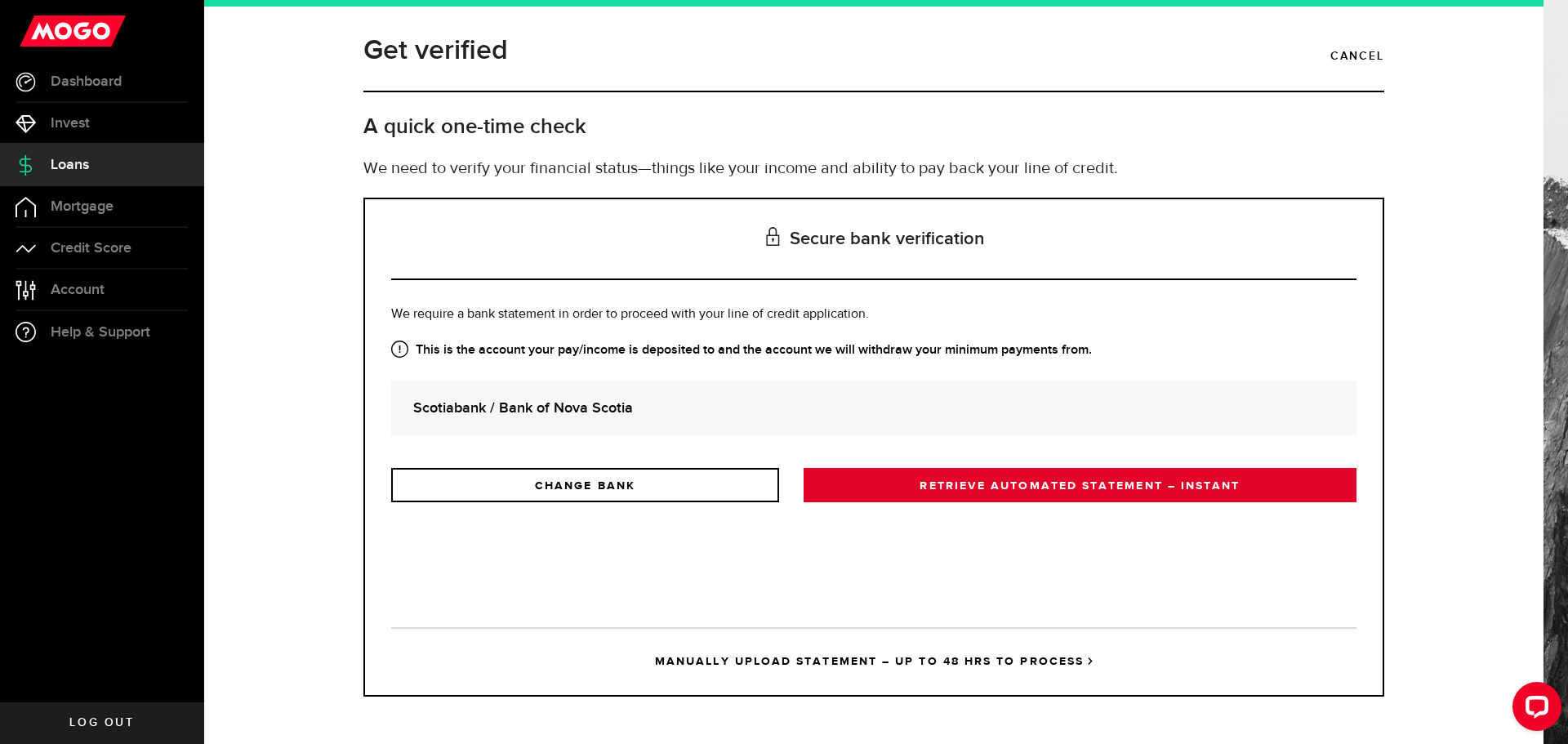 click on "RETRIEVE AUTOMATED STATEMENT – INSTANT" at bounding box center (1080, 485) 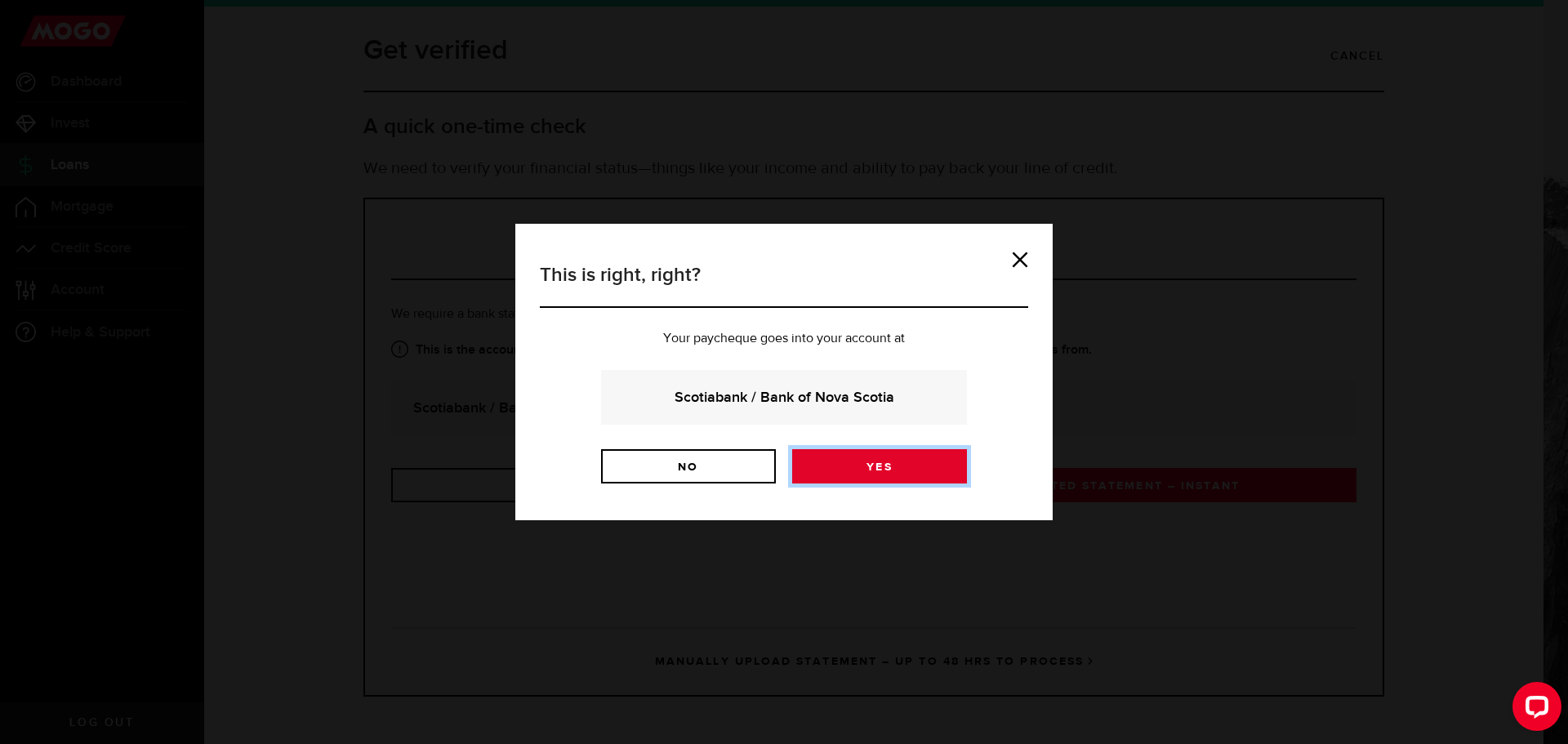 click on "Yes" at bounding box center [880, 466] 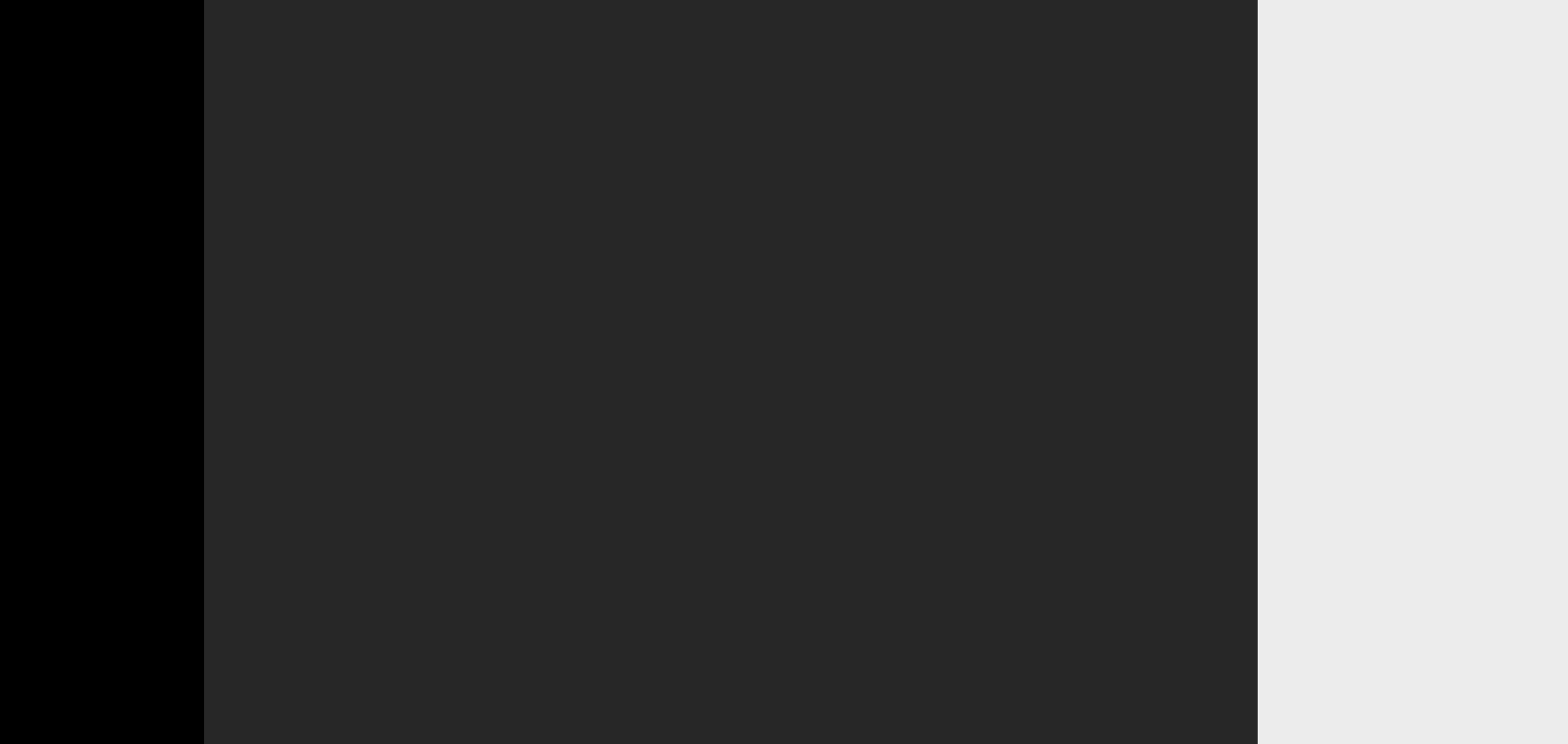 scroll, scrollTop: 0, scrollLeft: 0, axis: both 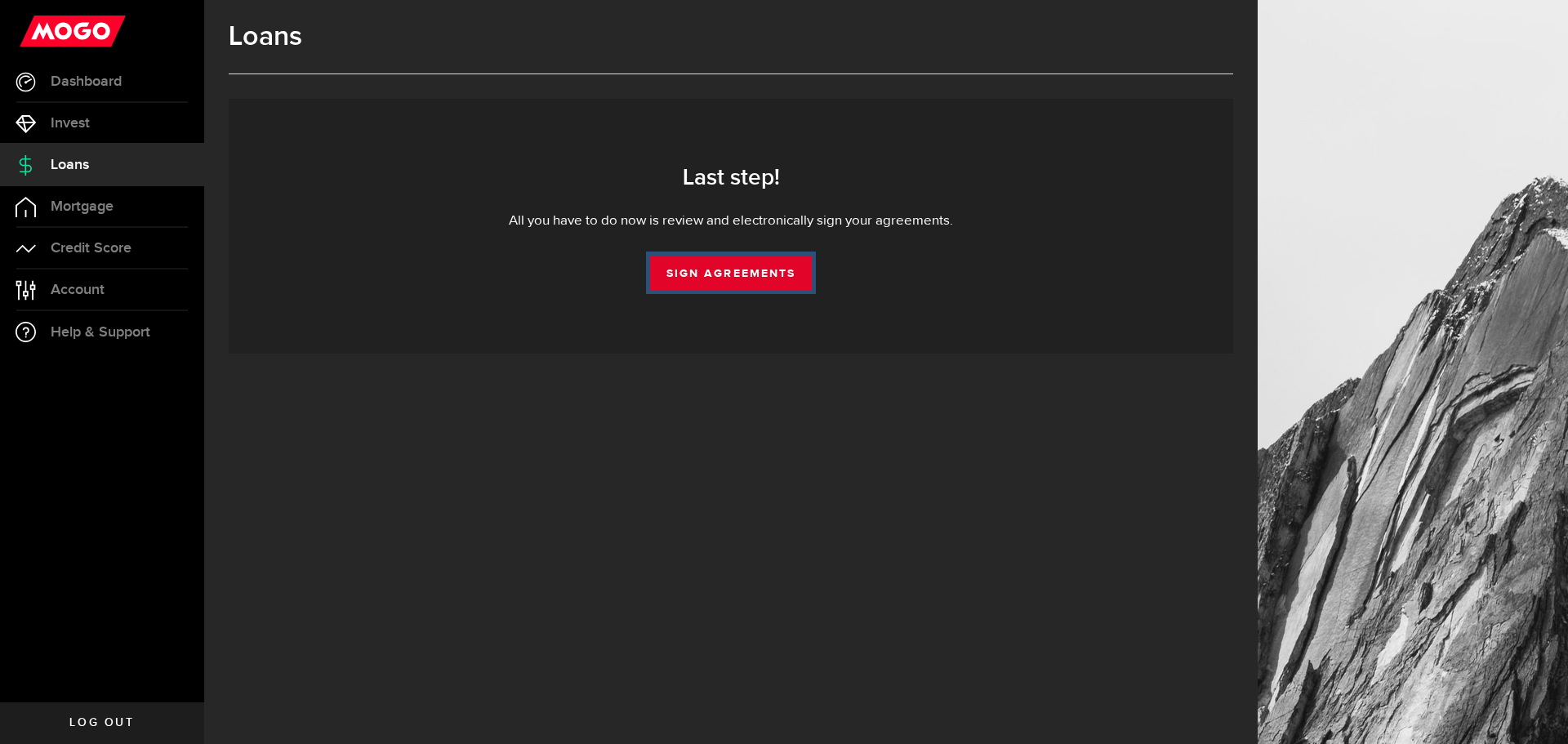 click on "Sign Agreements" at bounding box center [731, 273] 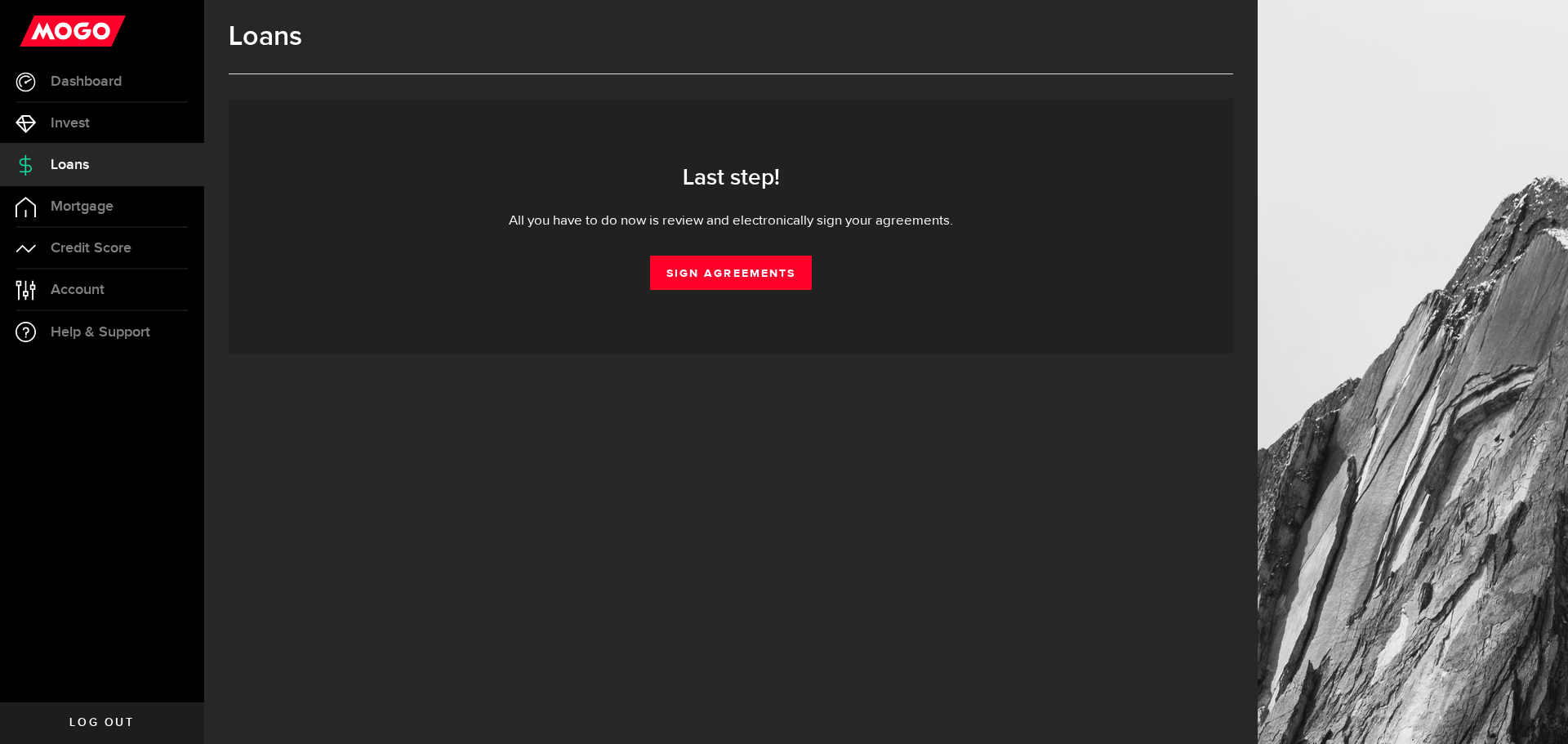 scroll, scrollTop: 0, scrollLeft: 0, axis: both 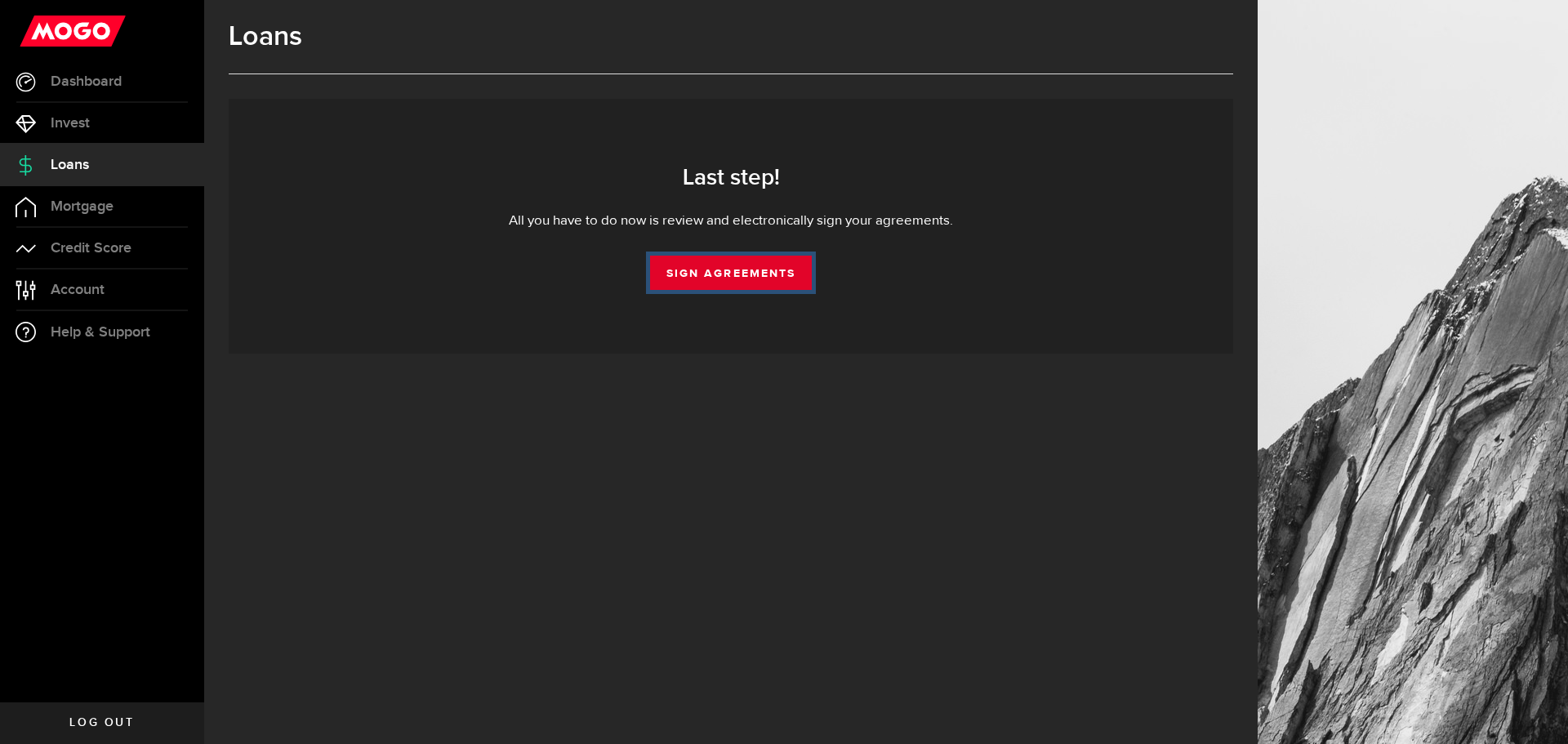 click on "Sign Agreements" at bounding box center (731, 273) 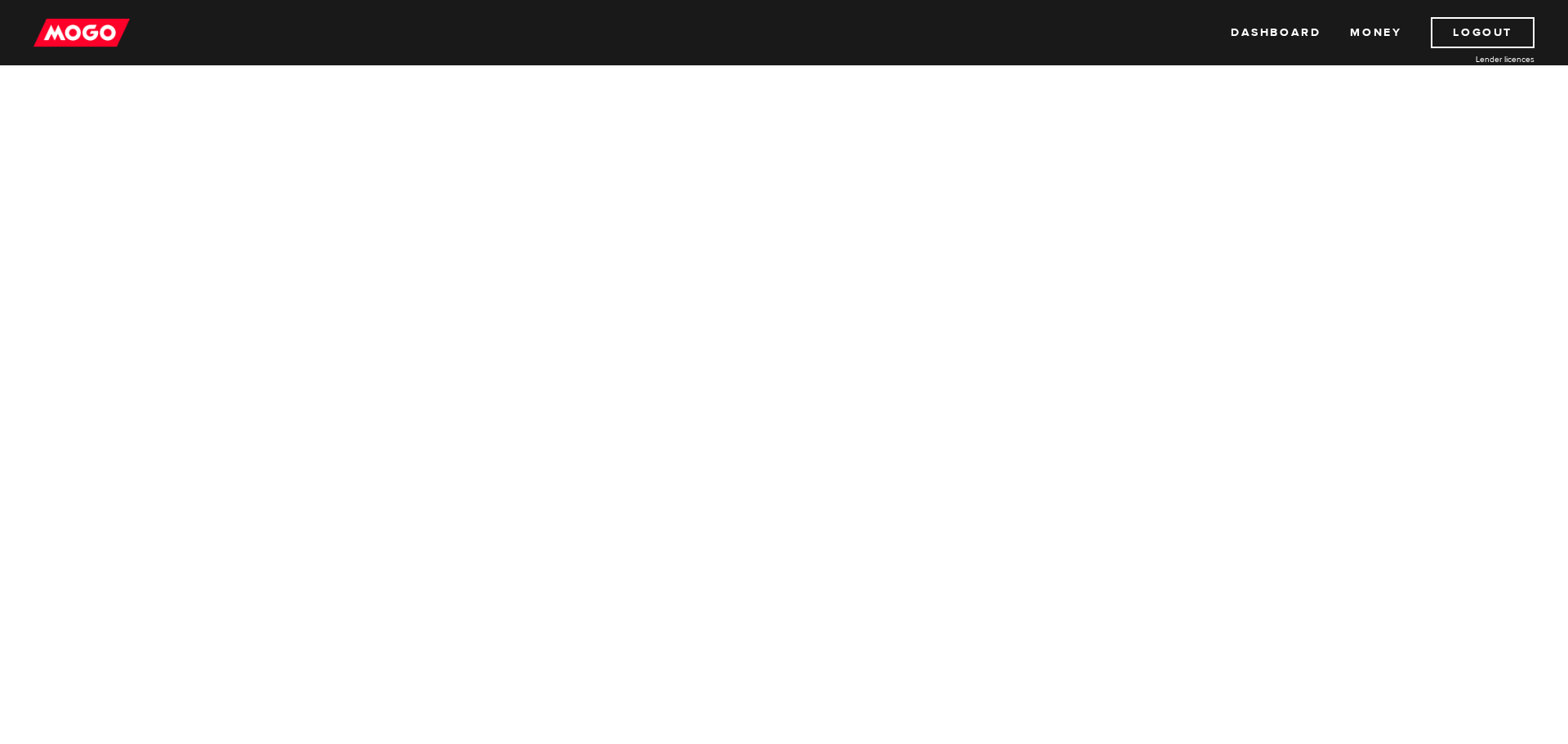 scroll, scrollTop: 0, scrollLeft: 0, axis: both 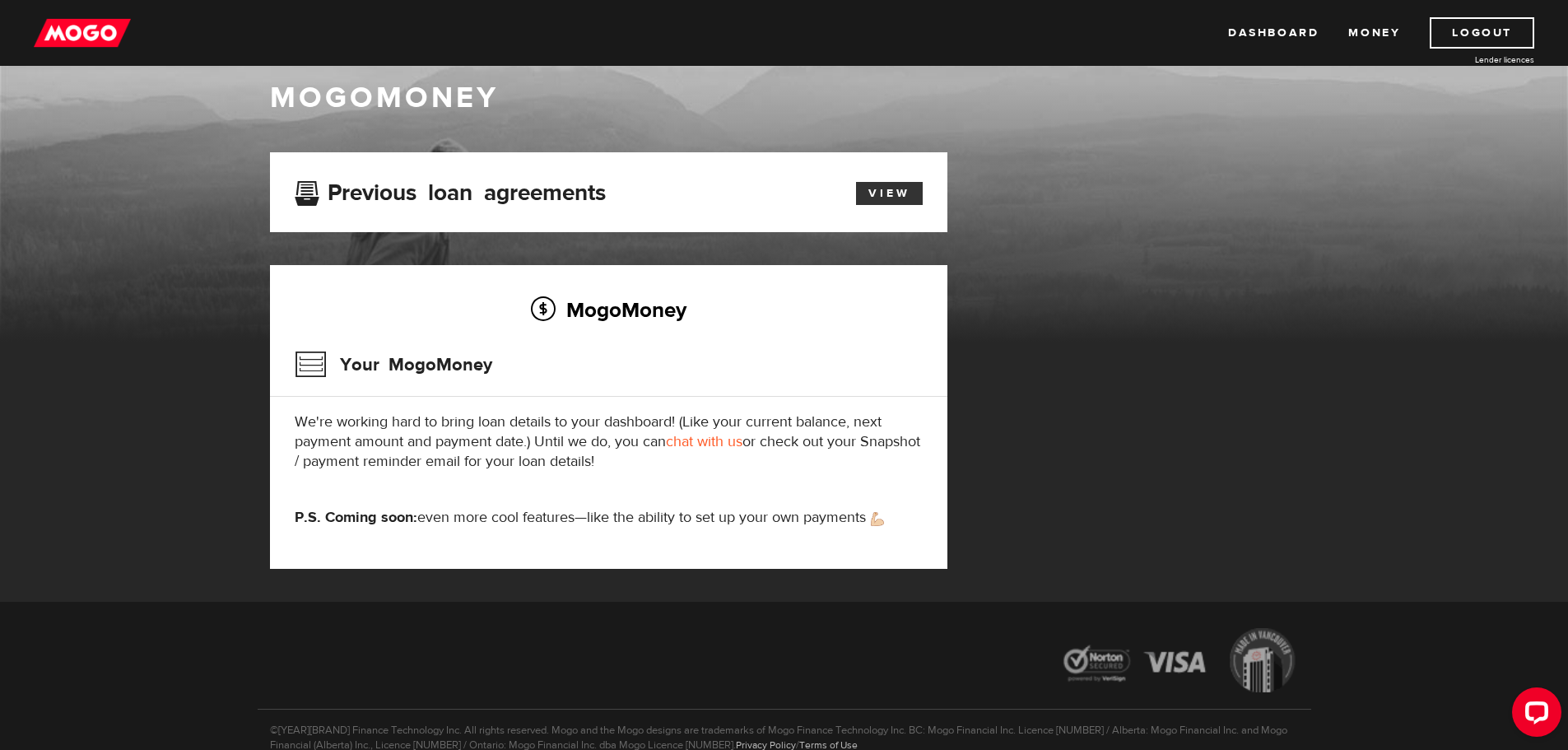 click on "View" at bounding box center [889, 193] 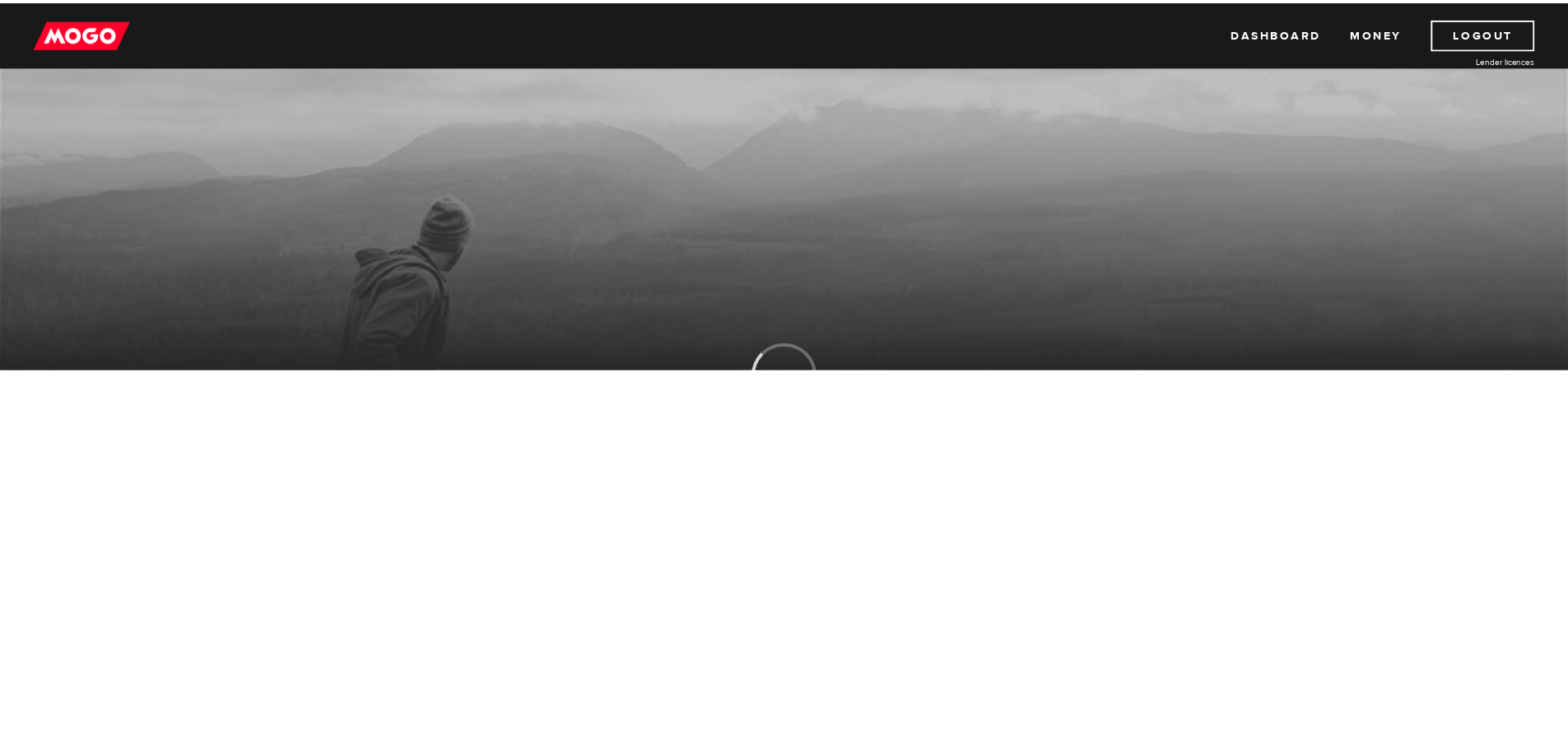 scroll, scrollTop: 0, scrollLeft: 0, axis: both 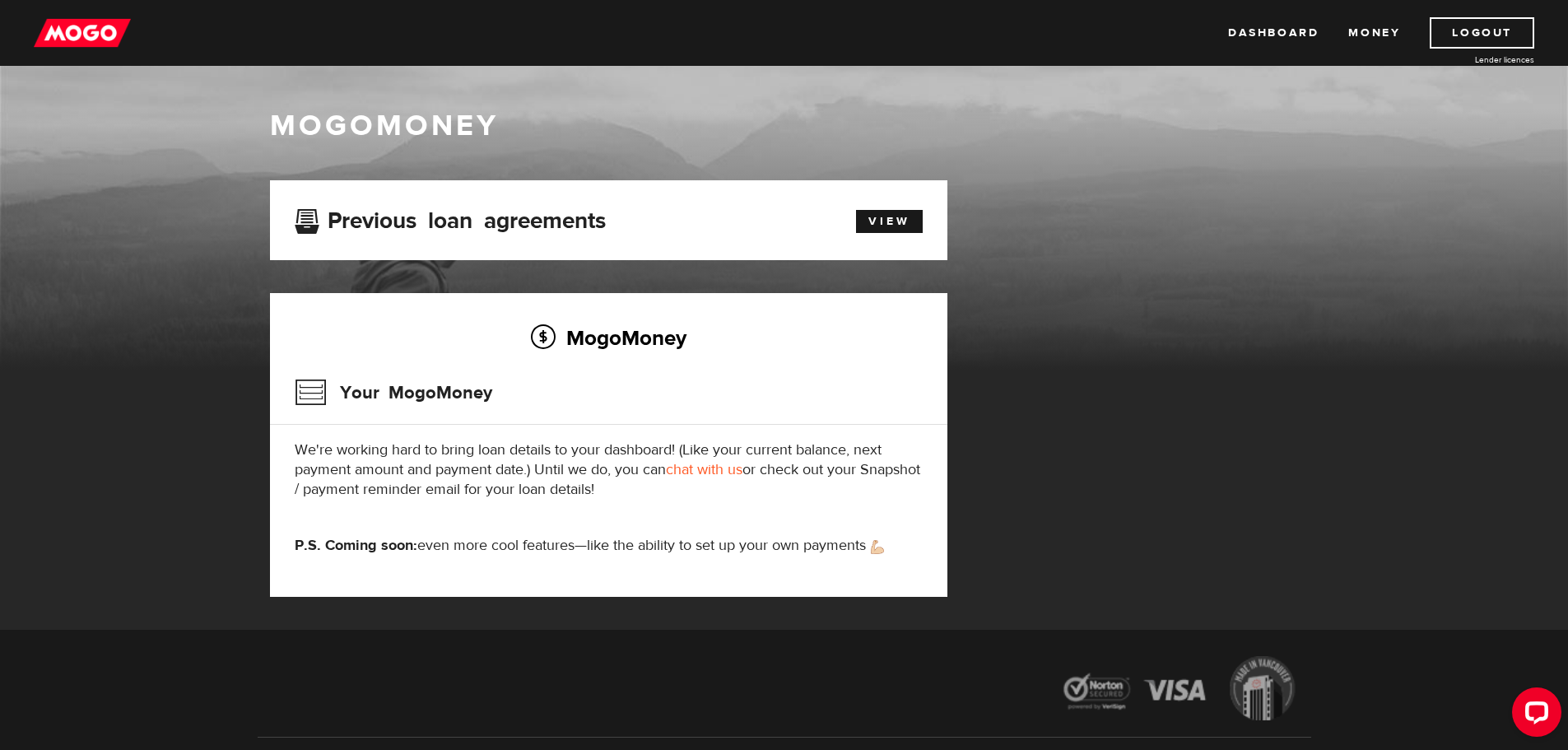 click on "MogoMoney" at bounding box center [608, 338] 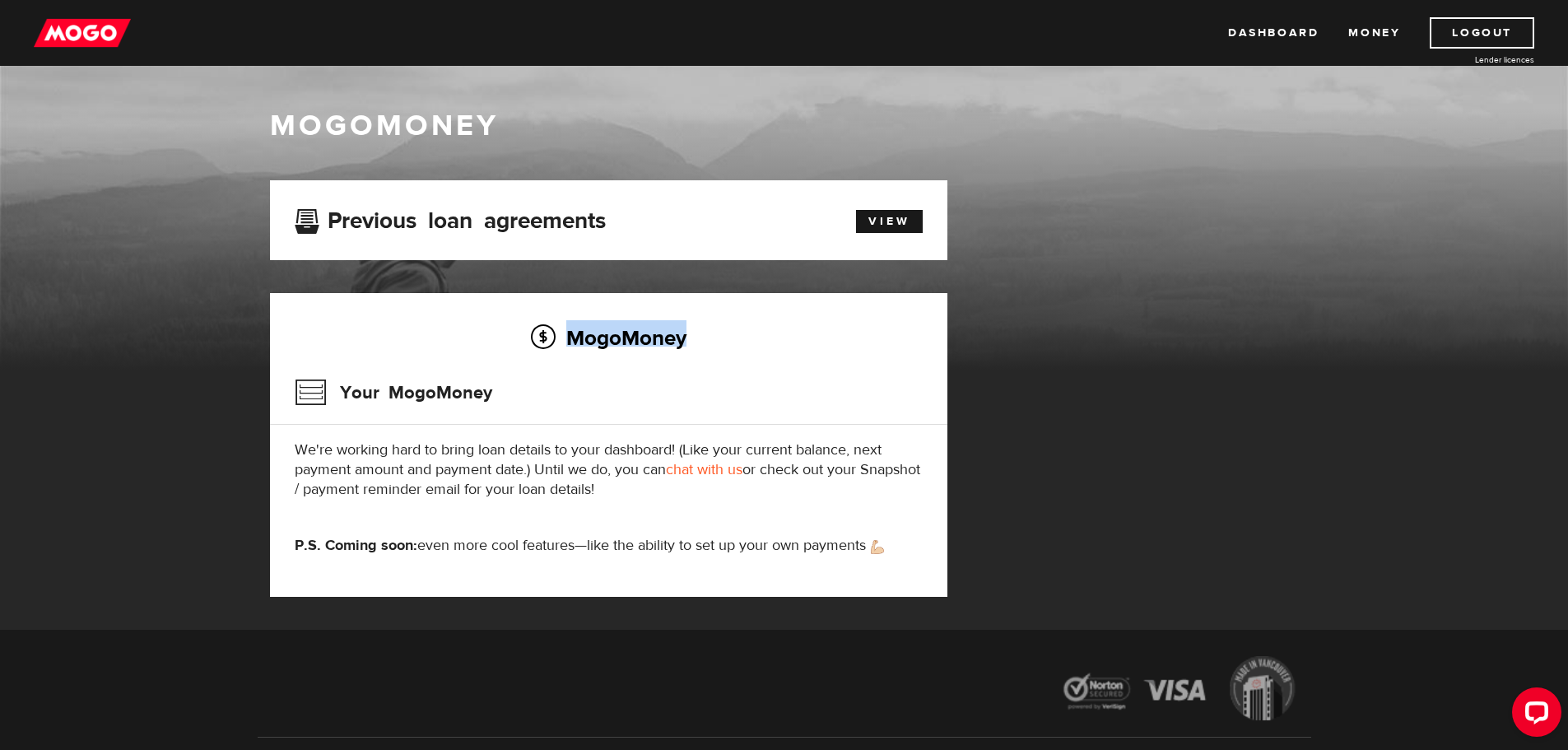 click on "MogoMoney" at bounding box center (608, 338) 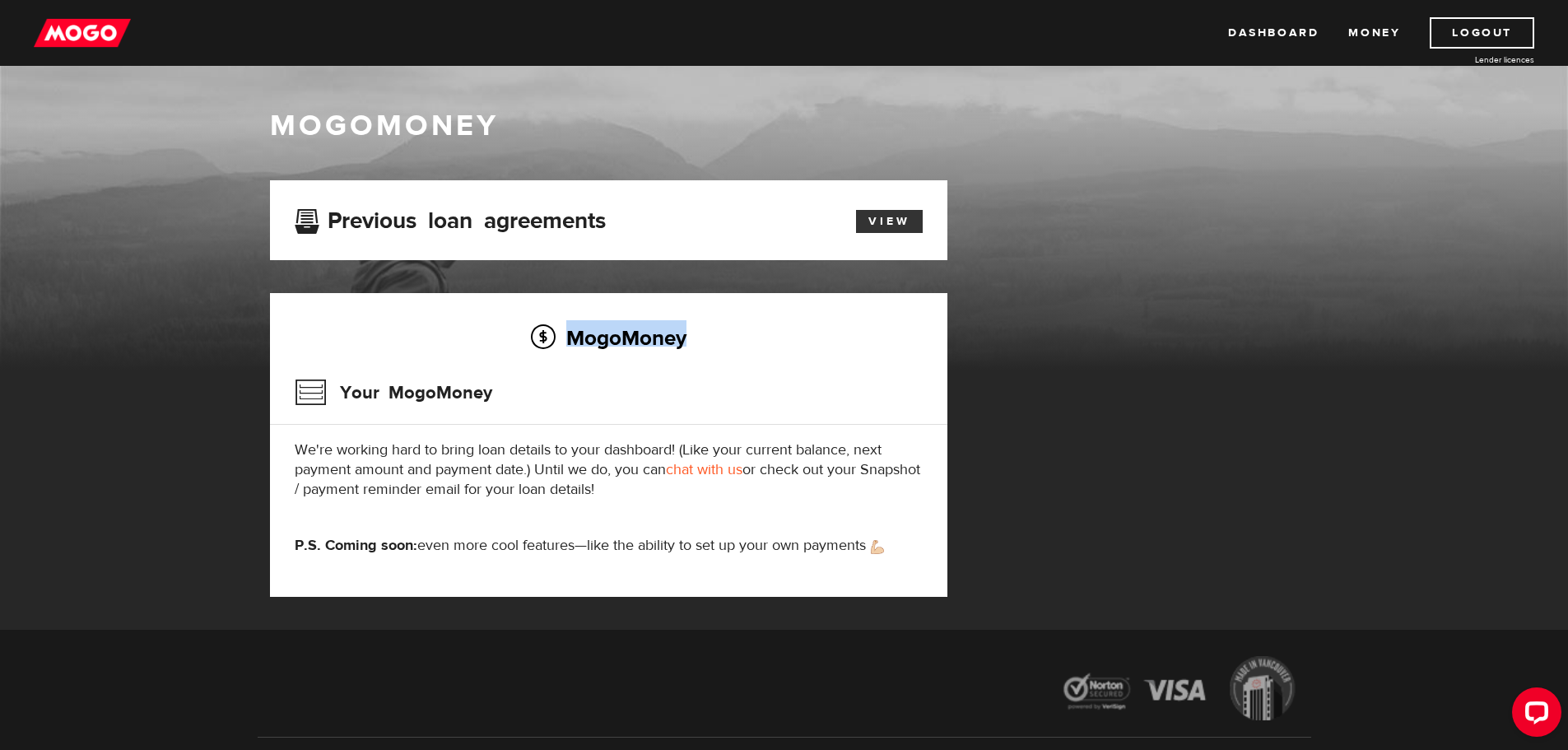 click on "View" at bounding box center [889, 221] 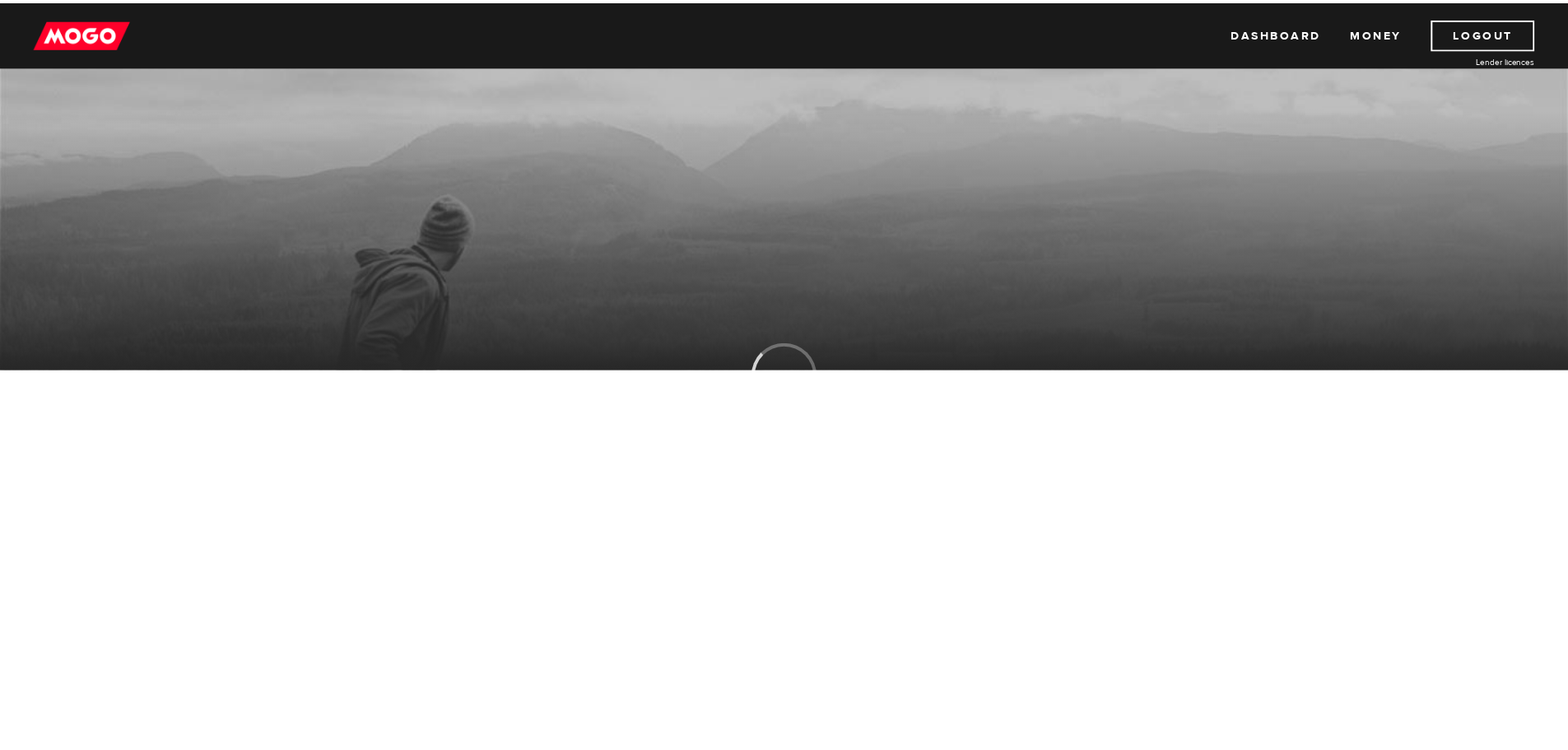 scroll, scrollTop: 0, scrollLeft: 0, axis: both 